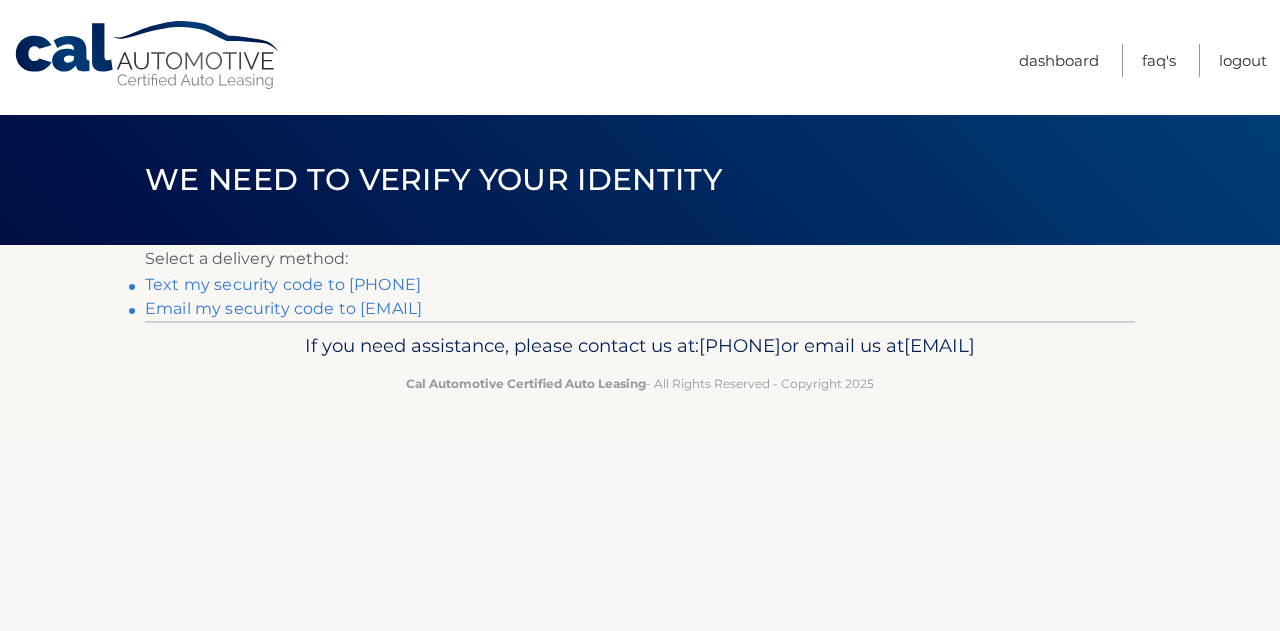 scroll, scrollTop: 0, scrollLeft: 0, axis: both 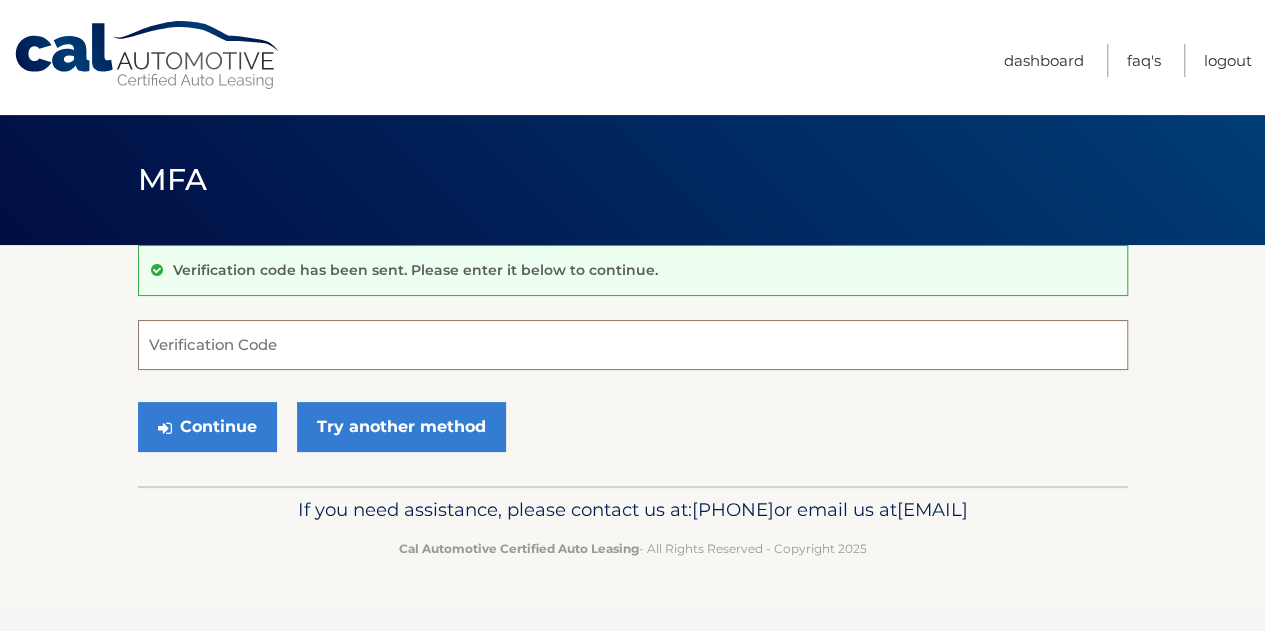 click on "Verification Code" at bounding box center (633, 345) 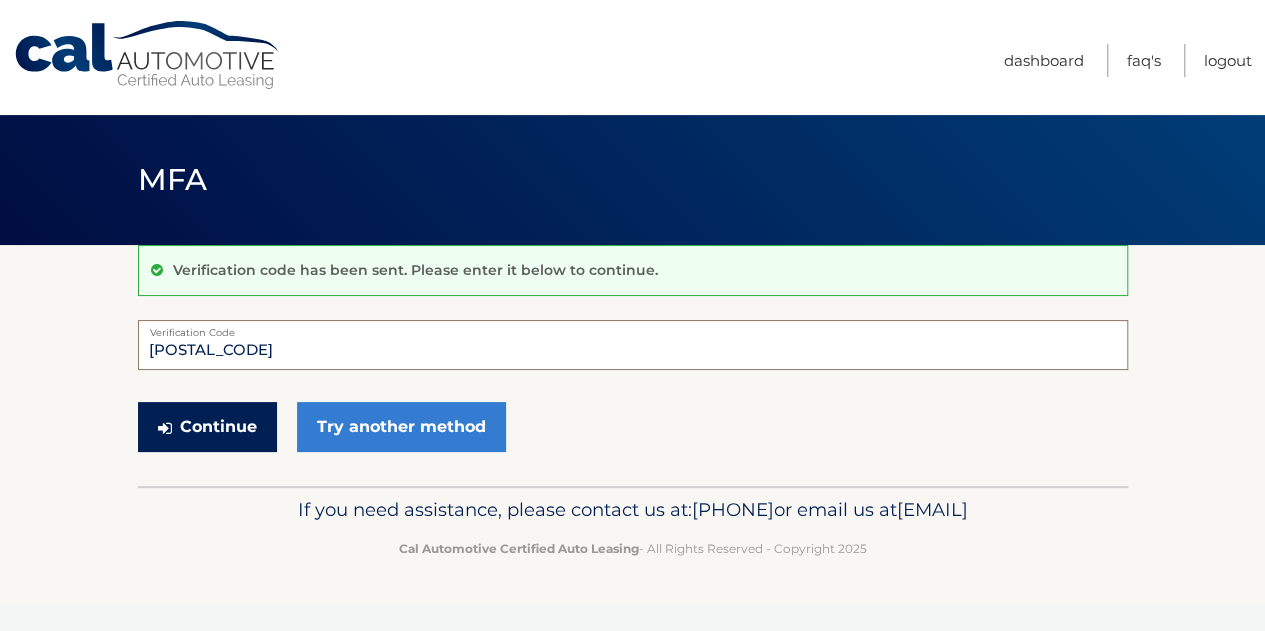 type on "037568" 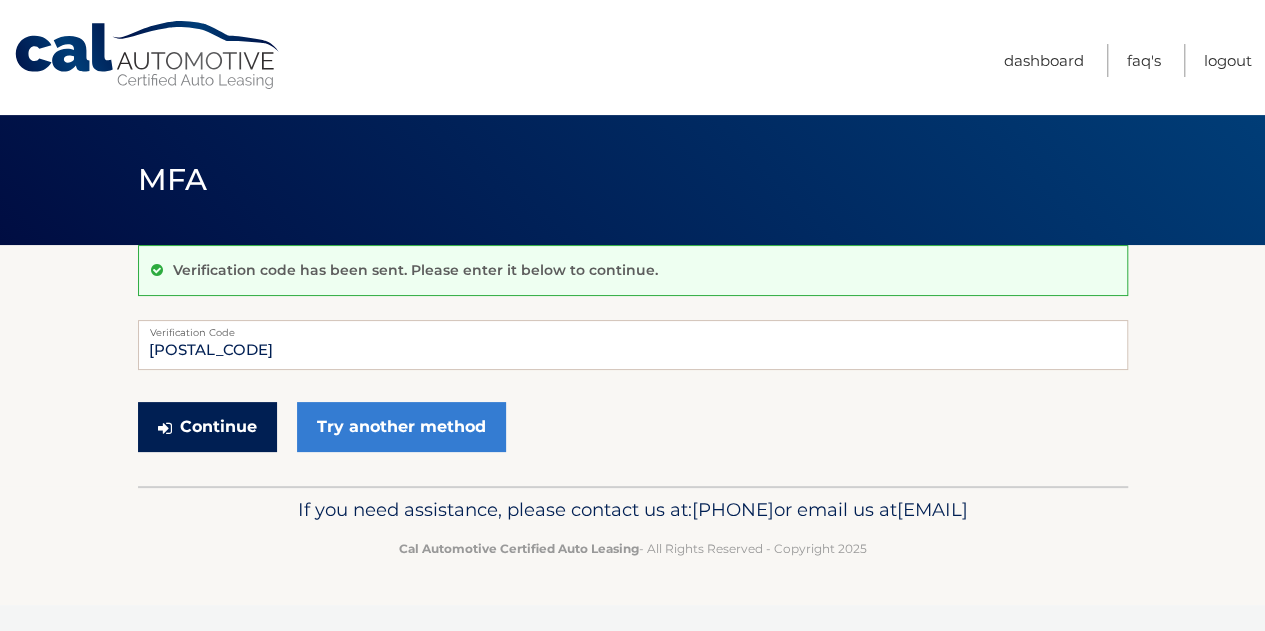 click on "Continue" at bounding box center (207, 427) 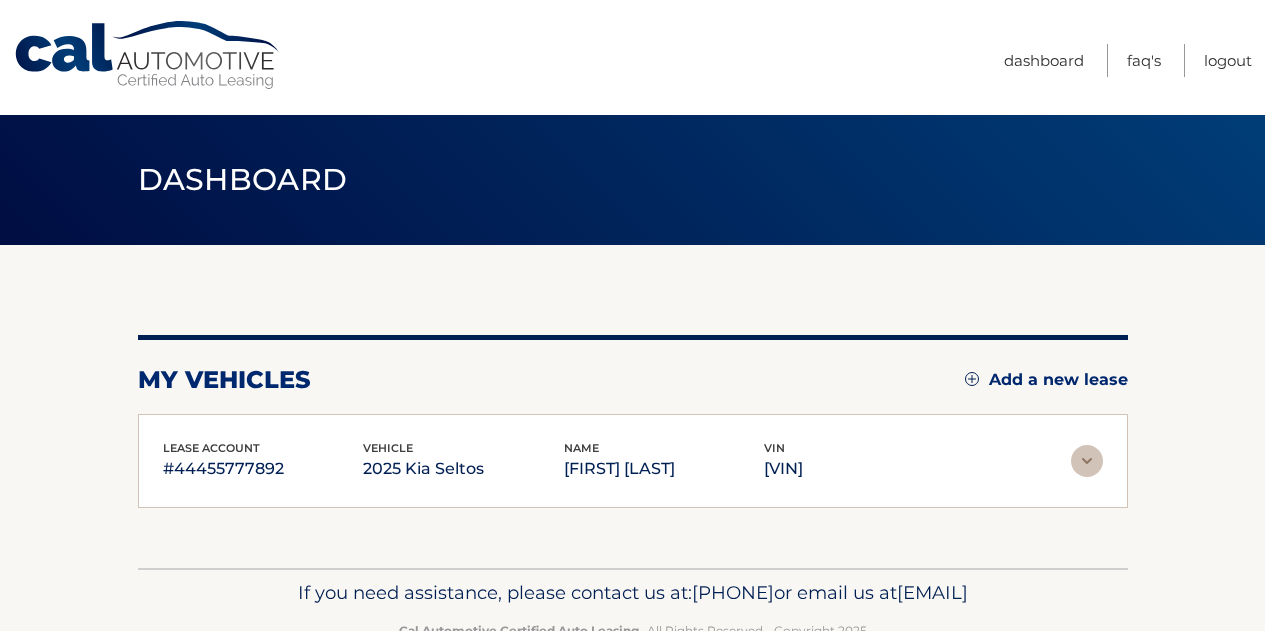 scroll, scrollTop: 0, scrollLeft: 0, axis: both 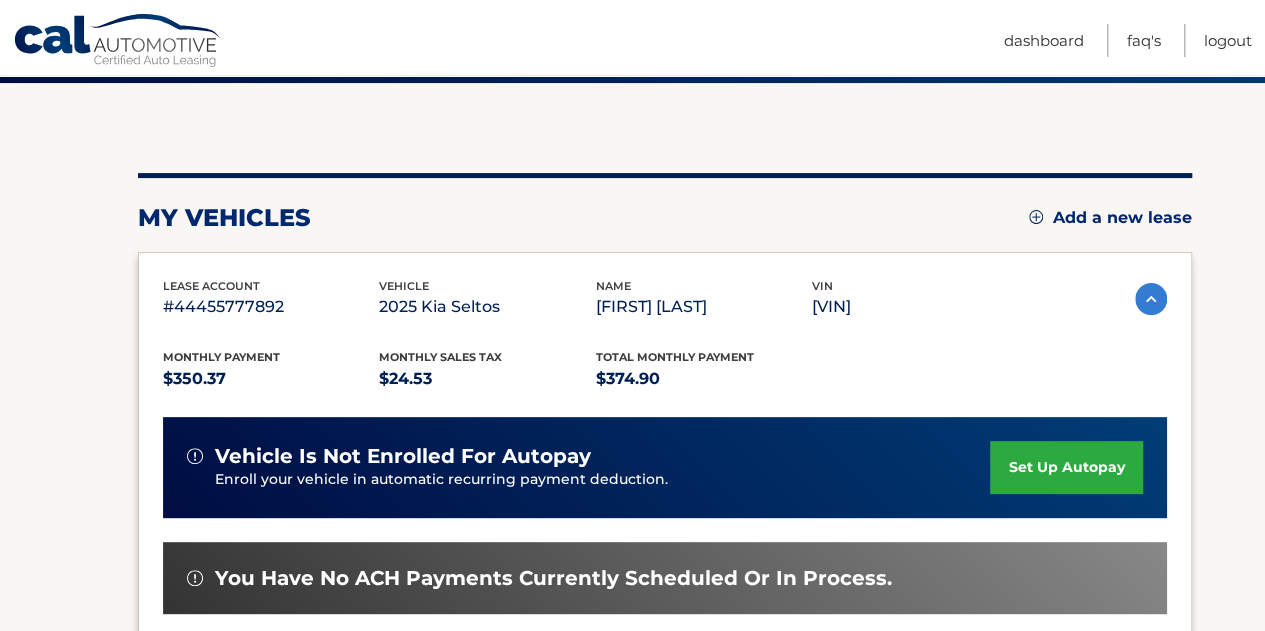 click on "my vehicles
Add a new lease
lease account
#44455777892
vehicle
2025 Kia Seltos
name
LINDA GORDON
vin
KNDERCAA5S7694618" at bounding box center [632, 490] 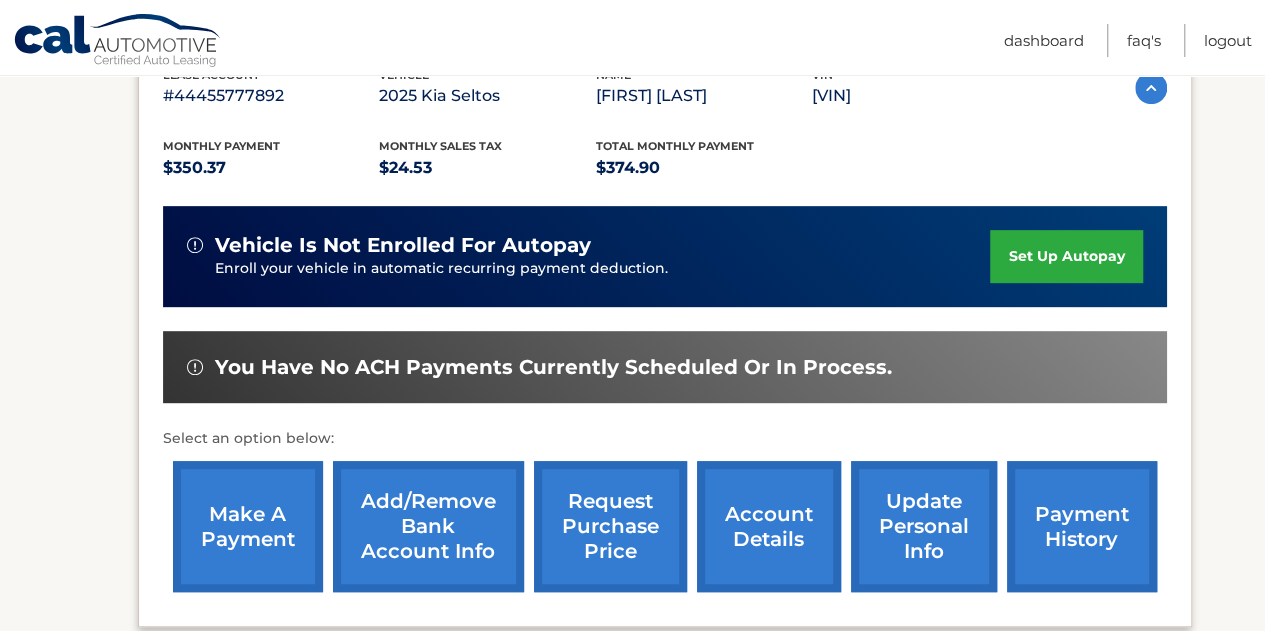 scroll, scrollTop: 377, scrollLeft: 0, axis: vertical 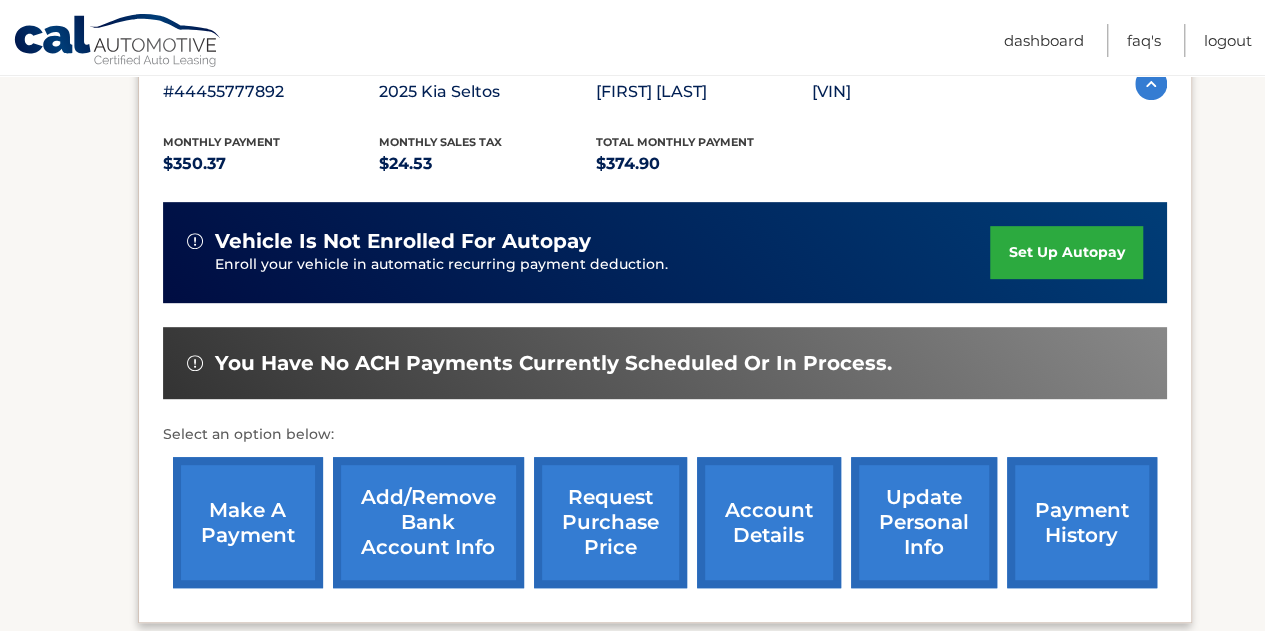 click on "make a payment" at bounding box center (248, 522) 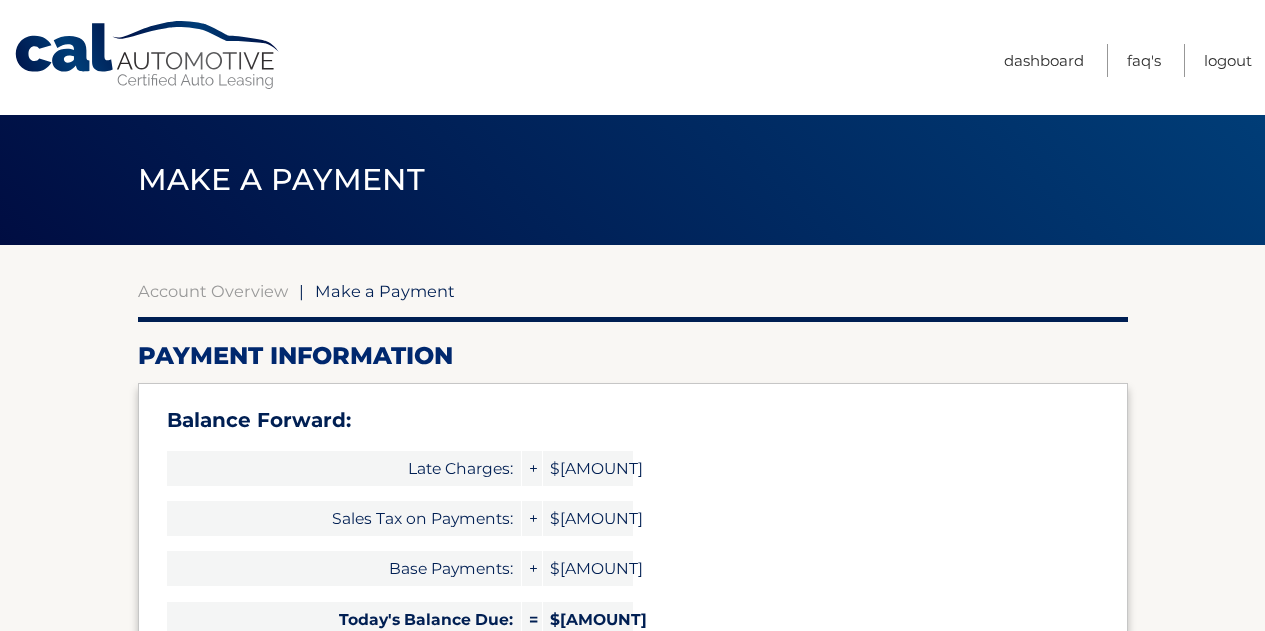 select on "[UUID]" 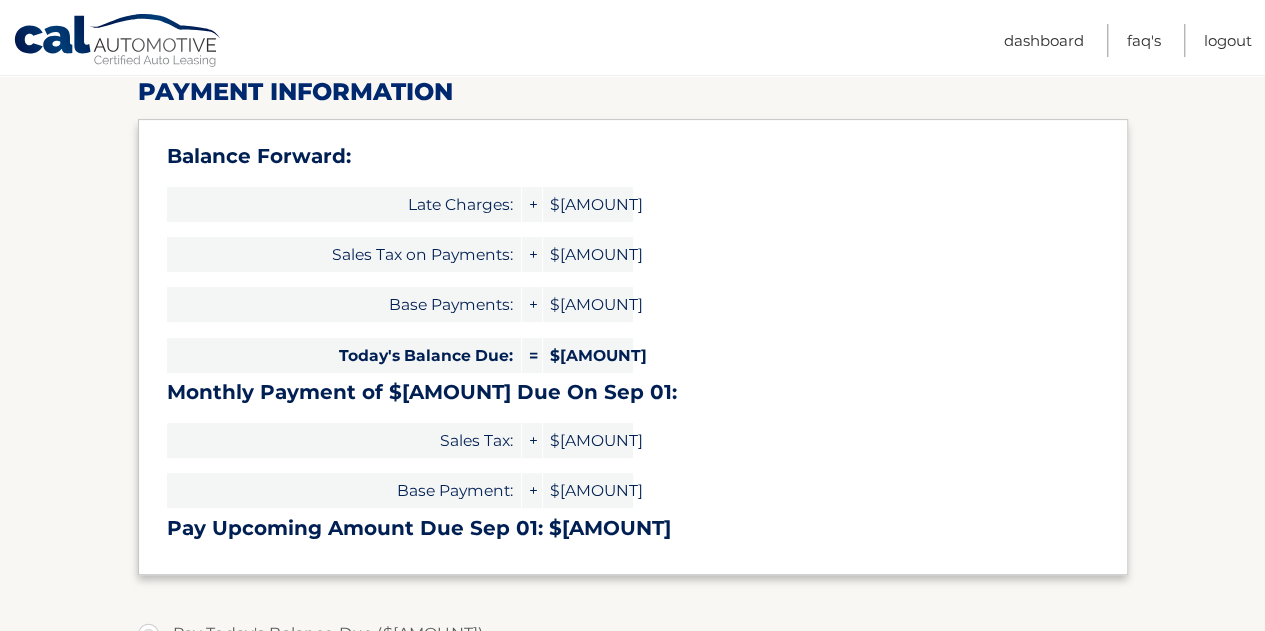 scroll, scrollTop: 268, scrollLeft: 0, axis: vertical 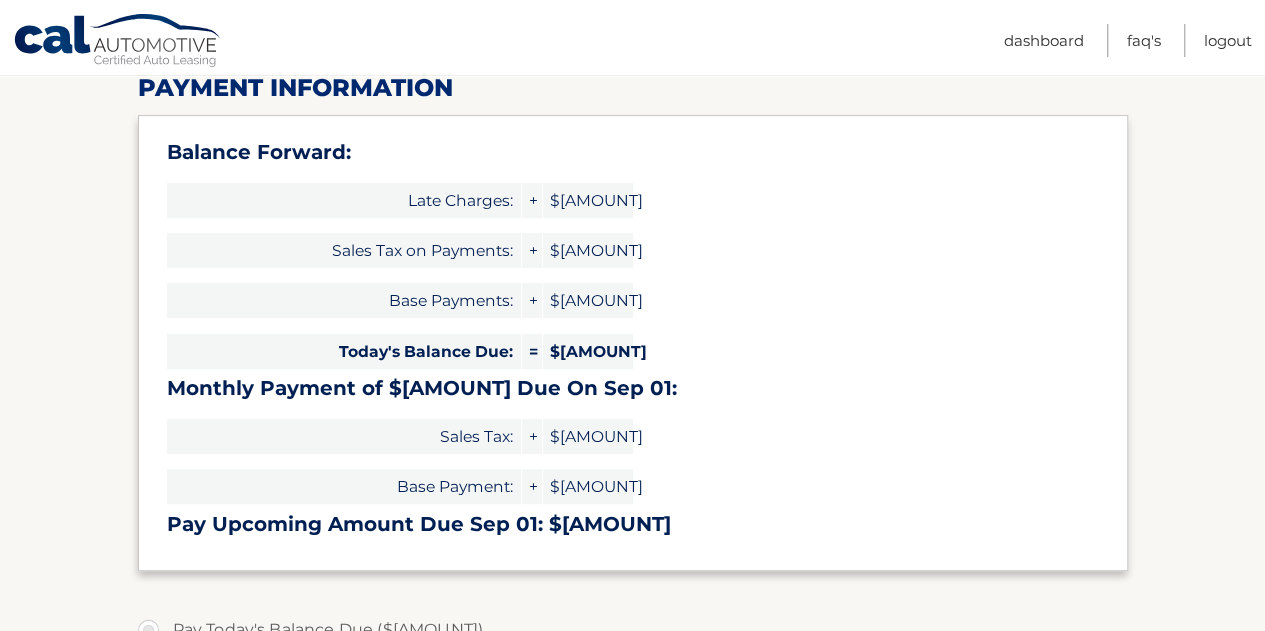 click on "Account Overview
|
Make a Payment
Payment Information
Balance Forward:
Late Charges: + $[AMOUNT]
Sales Tax on Payments: + $[AMOUNT]
Base Payments: + $[AMOUNT]
= + + ×" at bounding box center [632, 586] 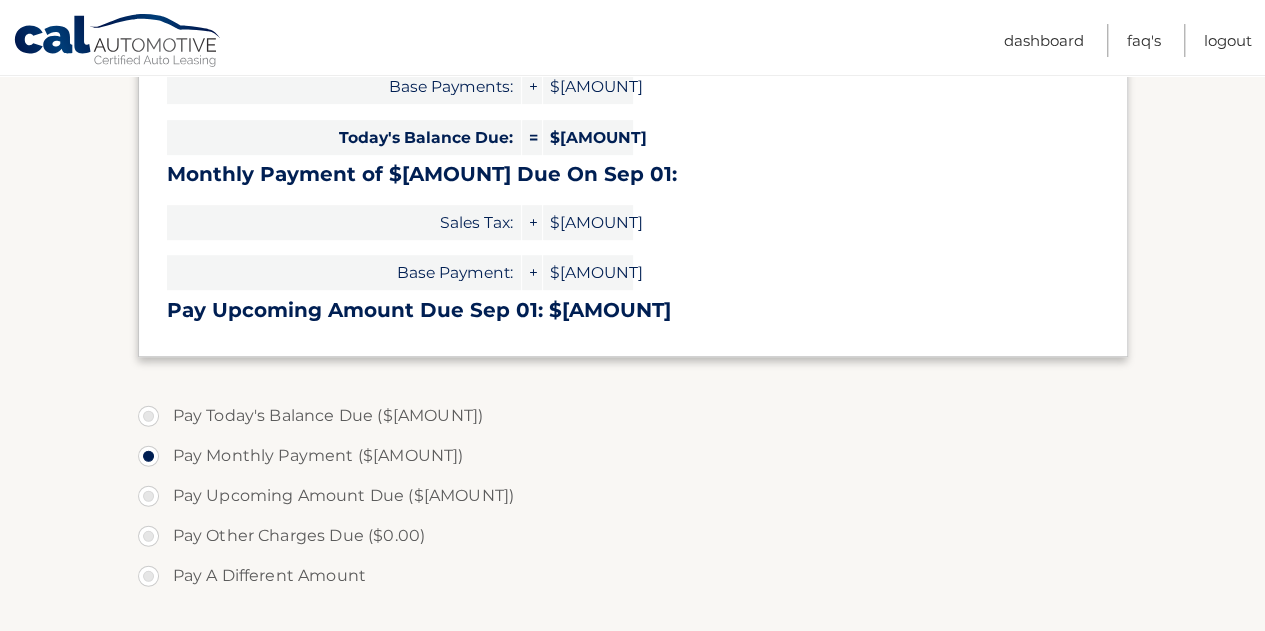 scroll, scrollTop: 475, scrollLeft: 0, axis: vertical 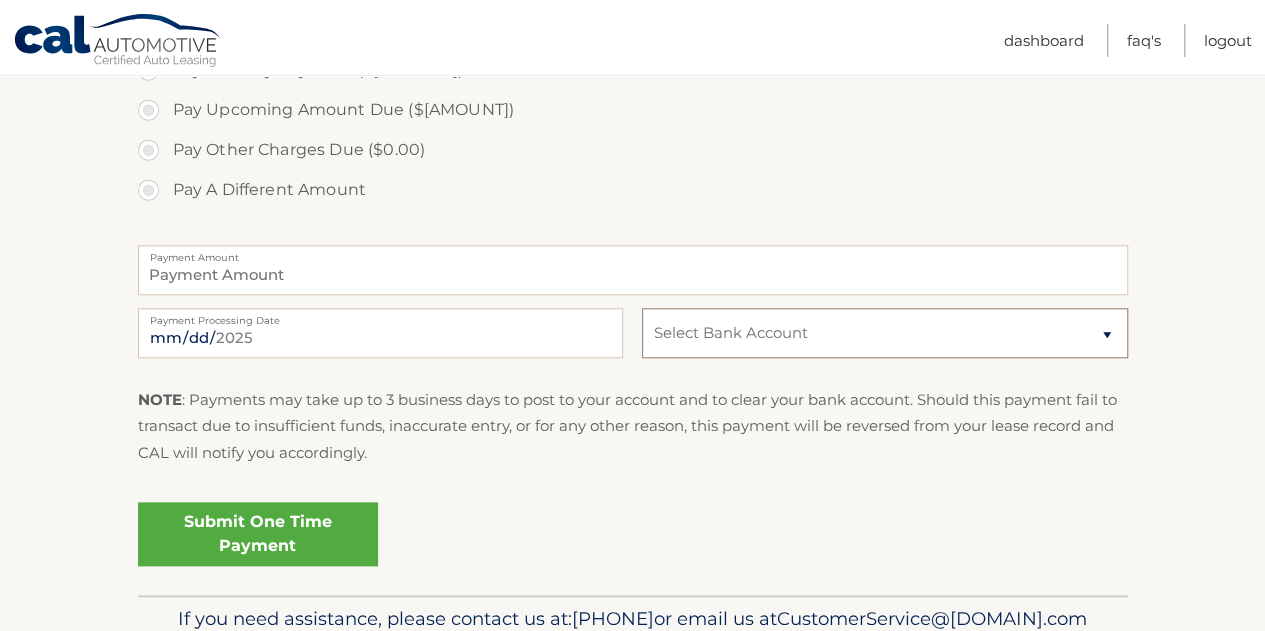 click on "Select Bank Account
Checking TD BANK, NA *****0122" at bounding box center (884, 333) 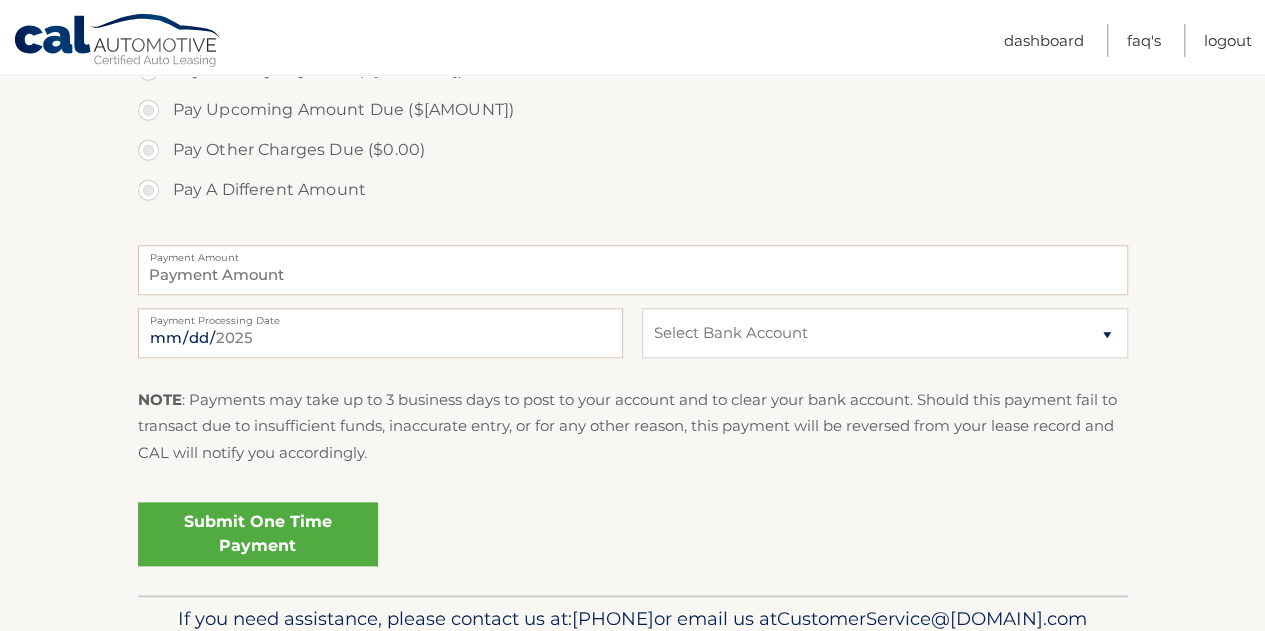 click on "Submit One Time Payment" at bounding box center (258, 534) 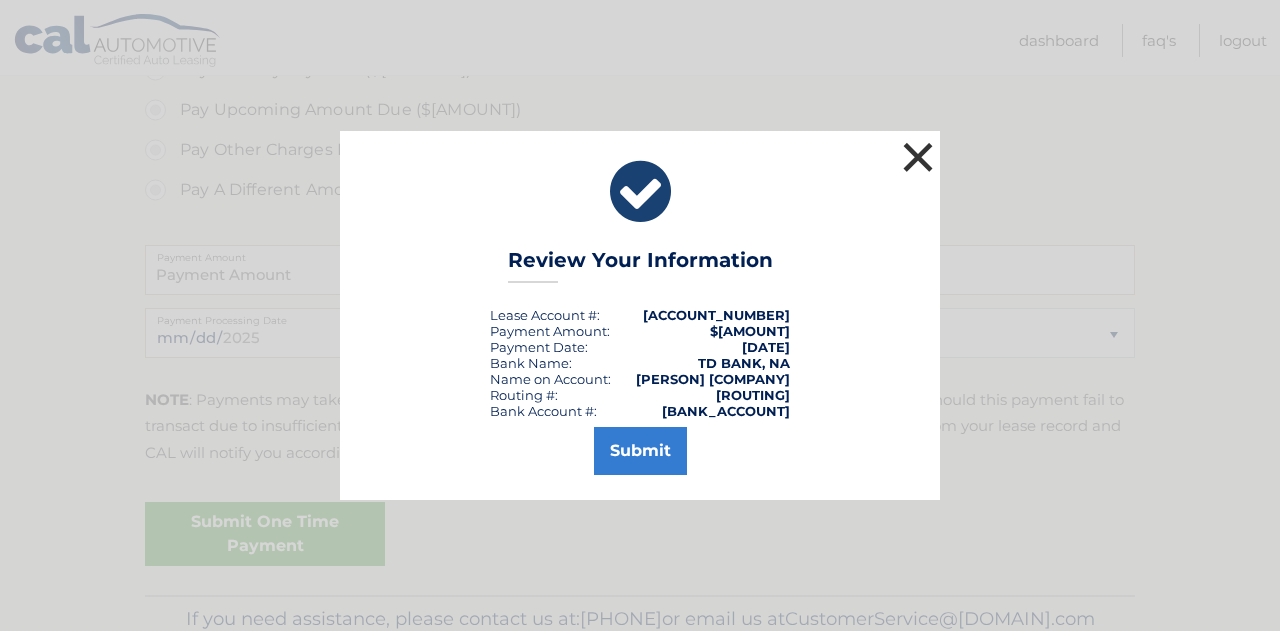 click on "×" at bounding box center [918, 157] 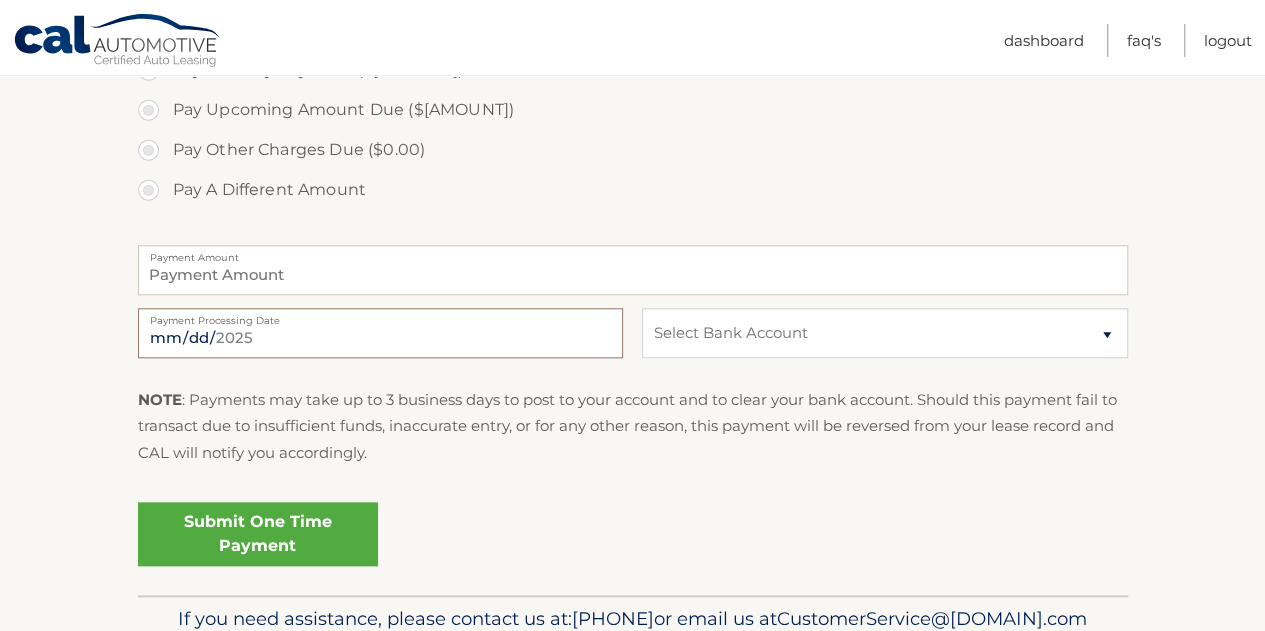 click on "2025-08-01" at bounding box center [380, 333] 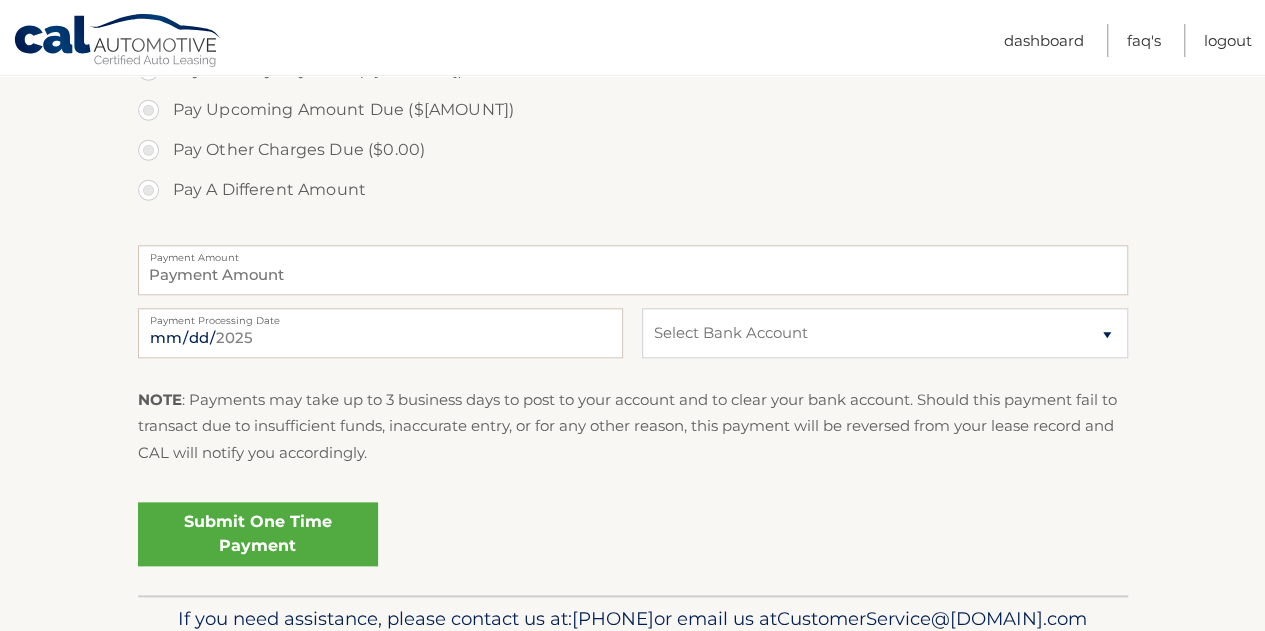 click on "Submit One Time Payment" at bounding box center (258, 534) 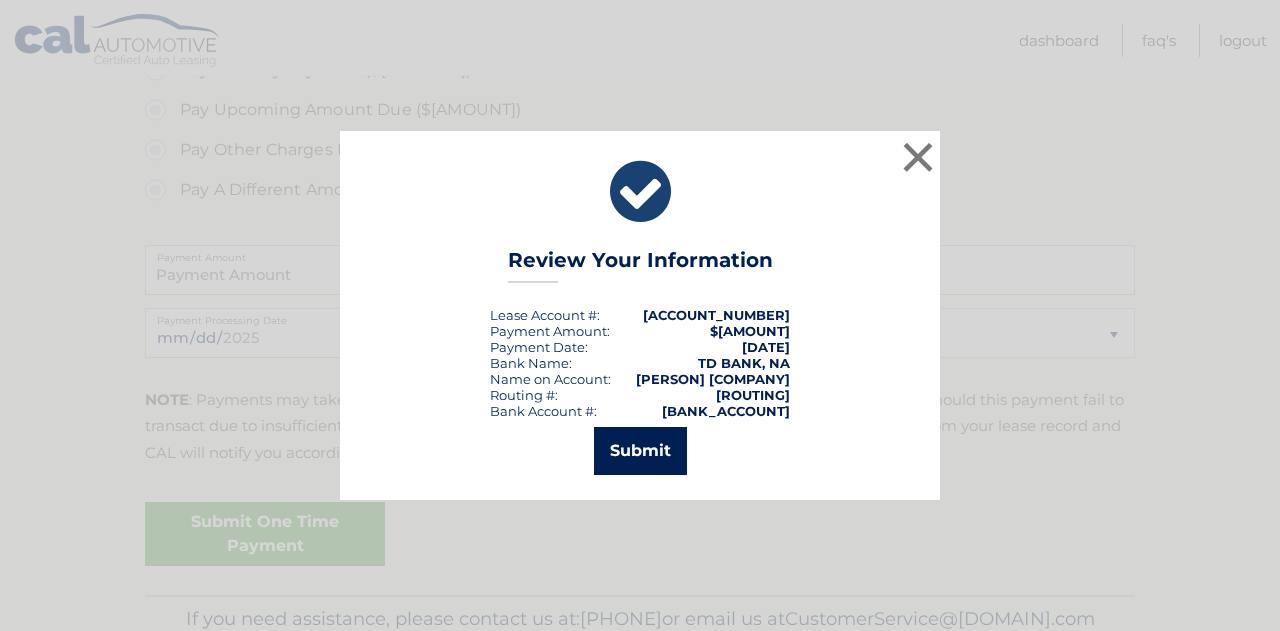 click on "Submit" at bounding box center [640, 451] 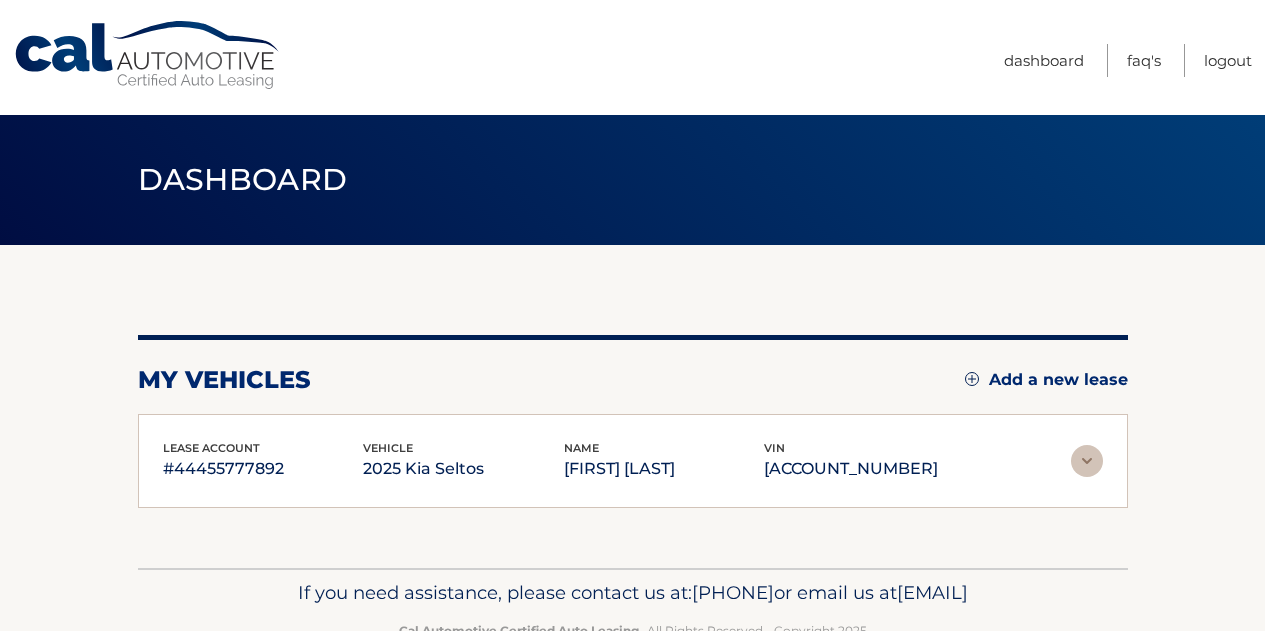 scroll, scrollTop: 0, scrollLeft: 0, axis: both 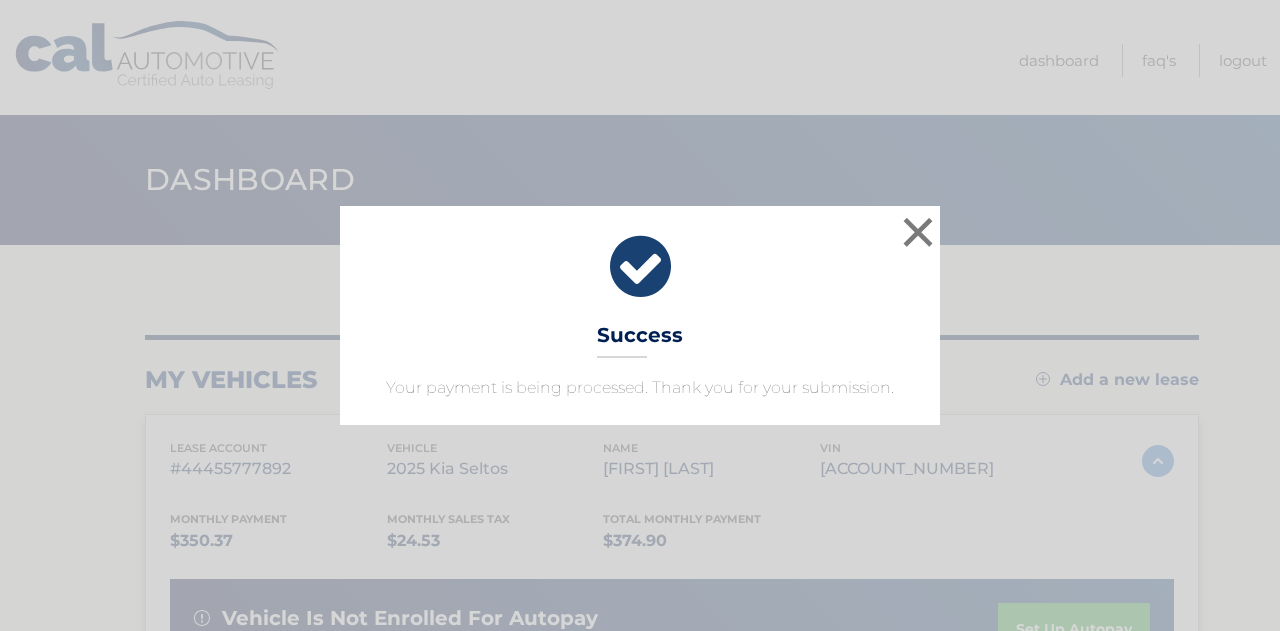click on "×
Success
Your payment is being processed. Thank you for your submission.
Loading..." at bounding box center (640, 315) 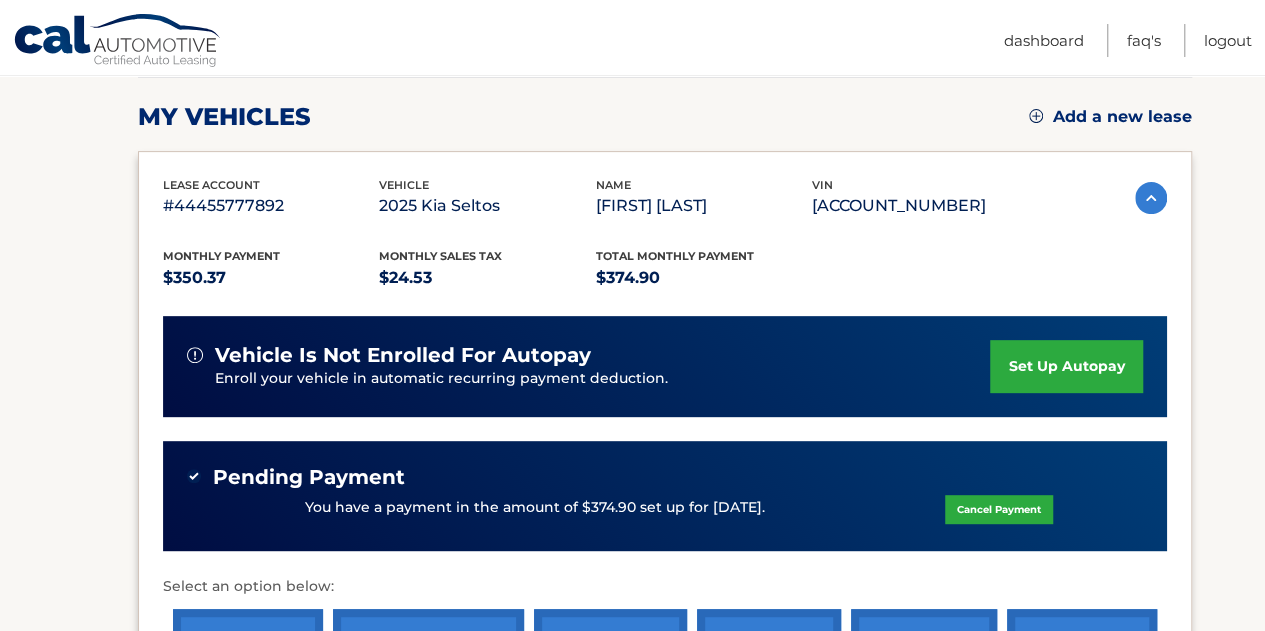 scroll, scrollTop: 274, scrollLeft: 0, axis: vertical 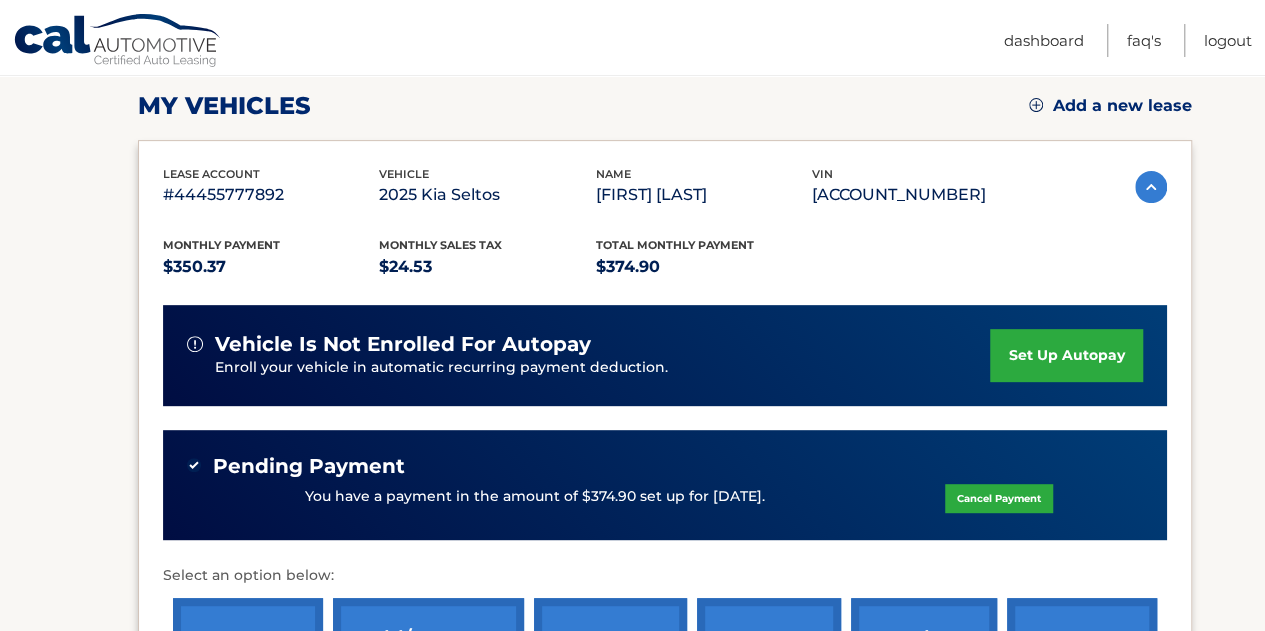 click on "Select an option below:" at bounding box center [665, 576] 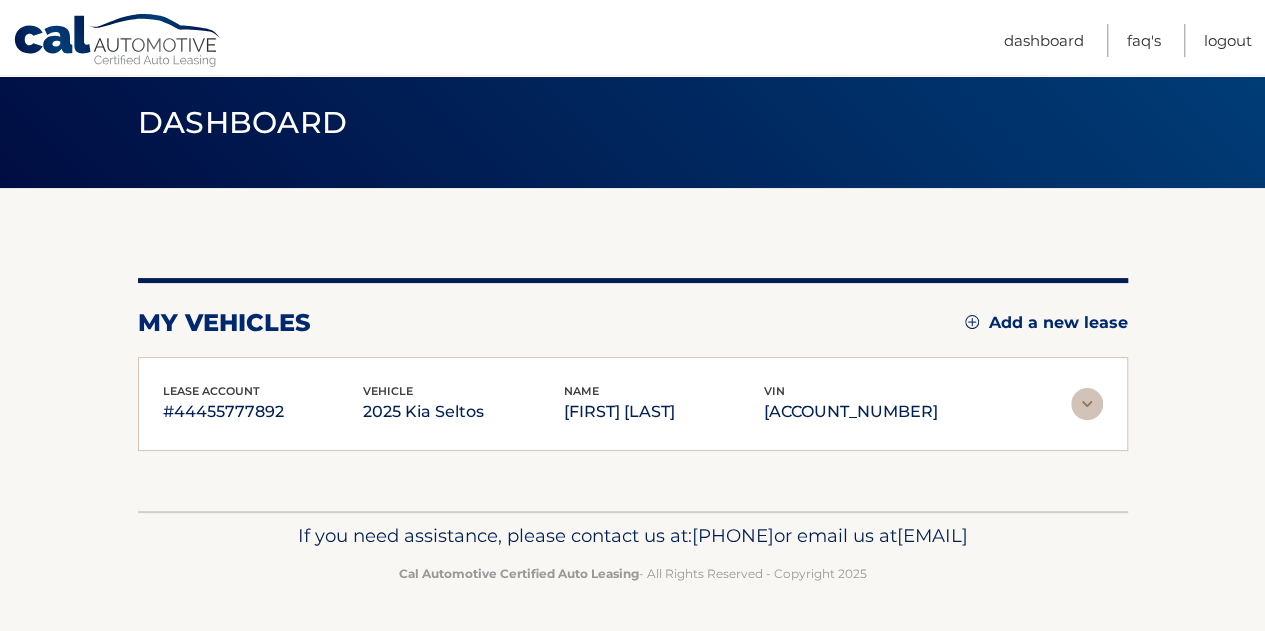 scroll, scrollTop: 87, scrollLeft: 0, axis: vertical 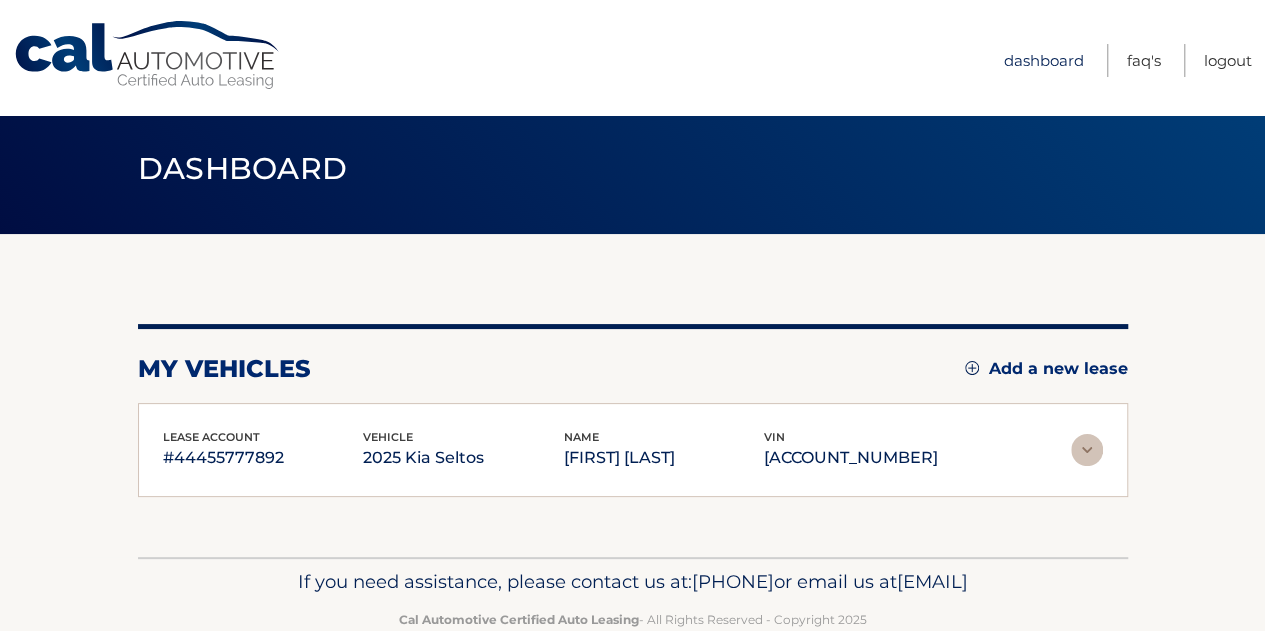 click on "Dashboard" at bounding box center [1044, 60] 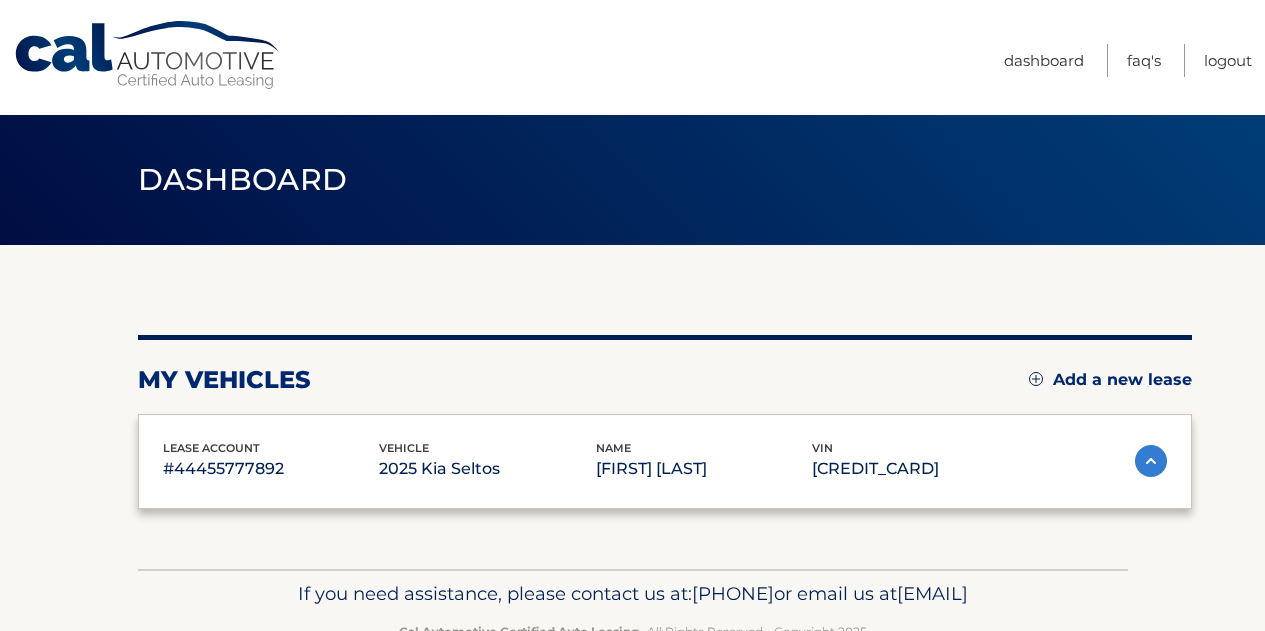 scroll, scrollTop: 0, scrollLeft: 0, axis: both 